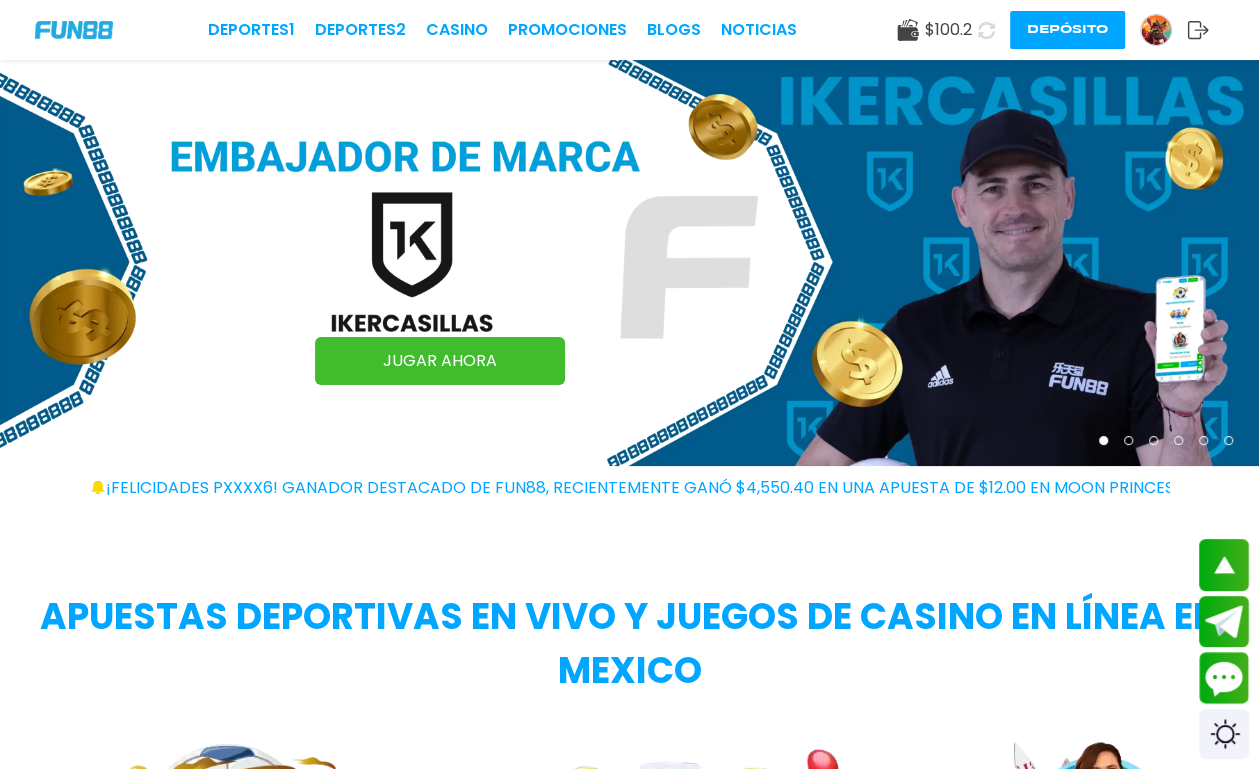 scroll, scrollTop: 0, scrollLeft: 0, axis: both 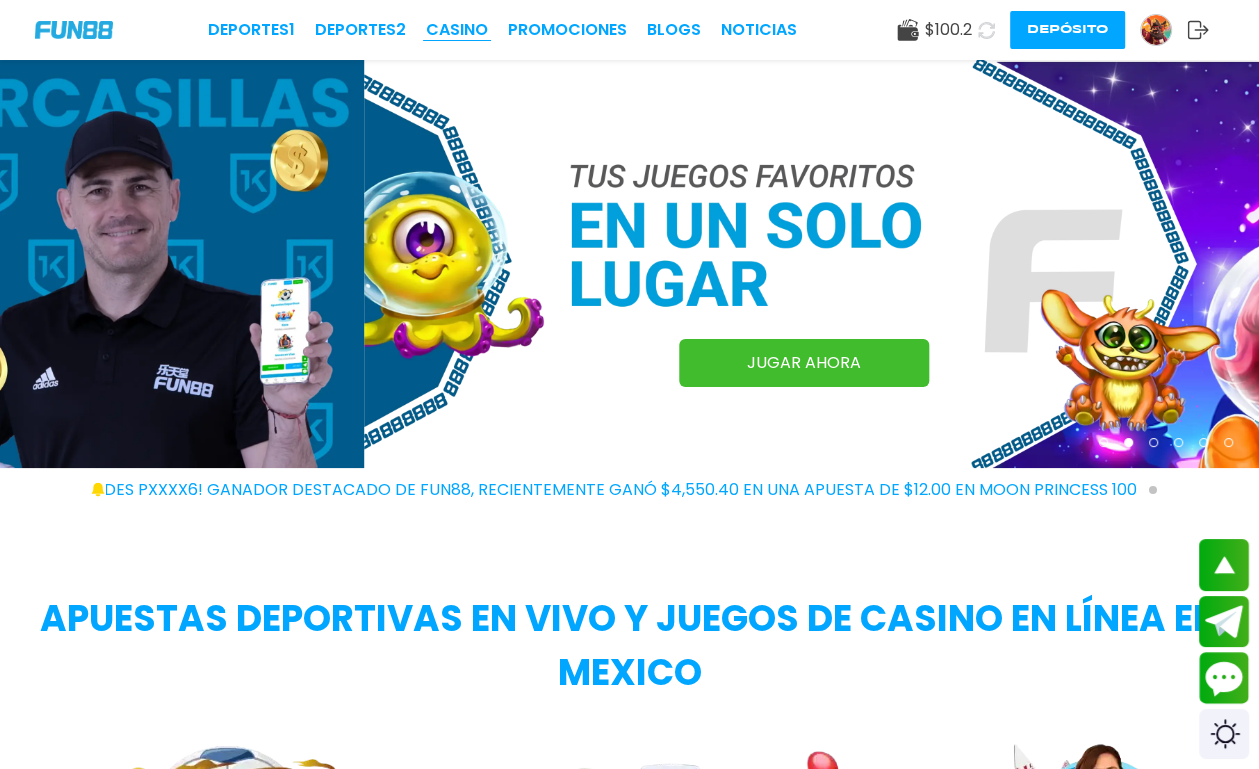 click on "CASINO" at bounding box center [457, 30] 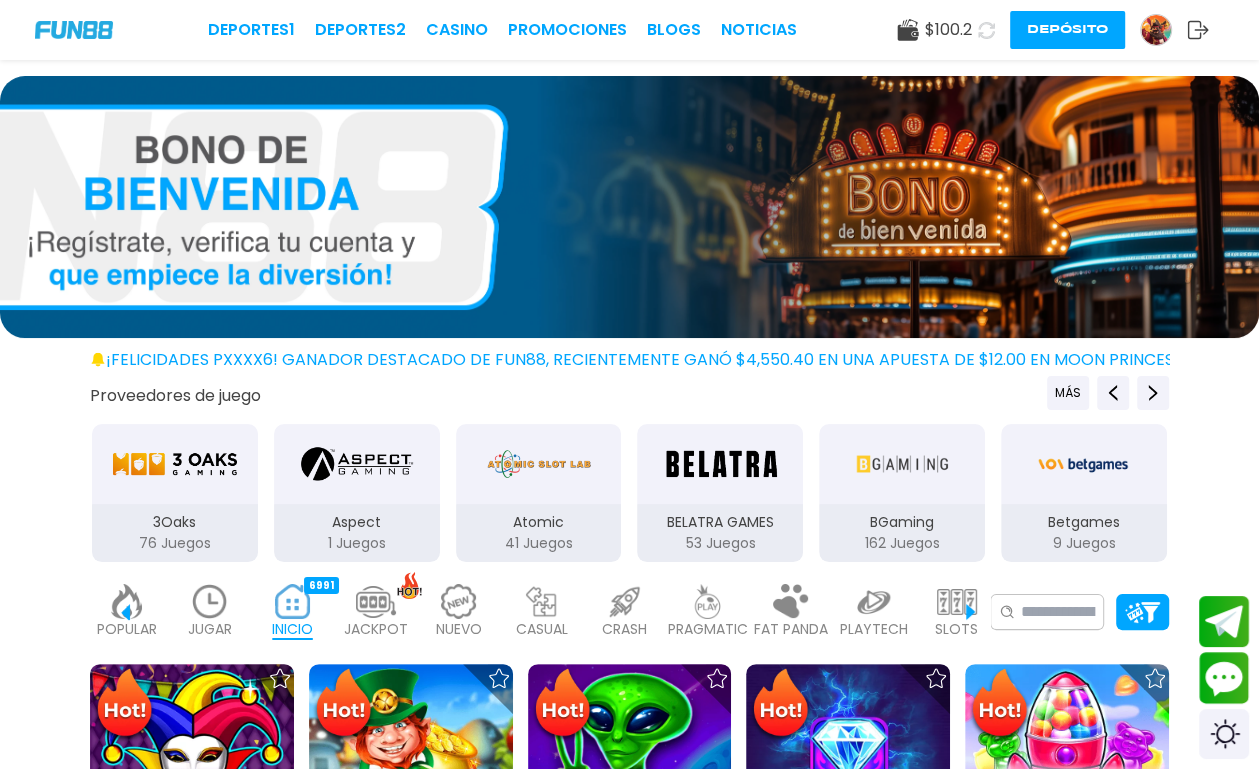 scroll, scrollTop: 0, scrollLeft: 359, axis: horizontal 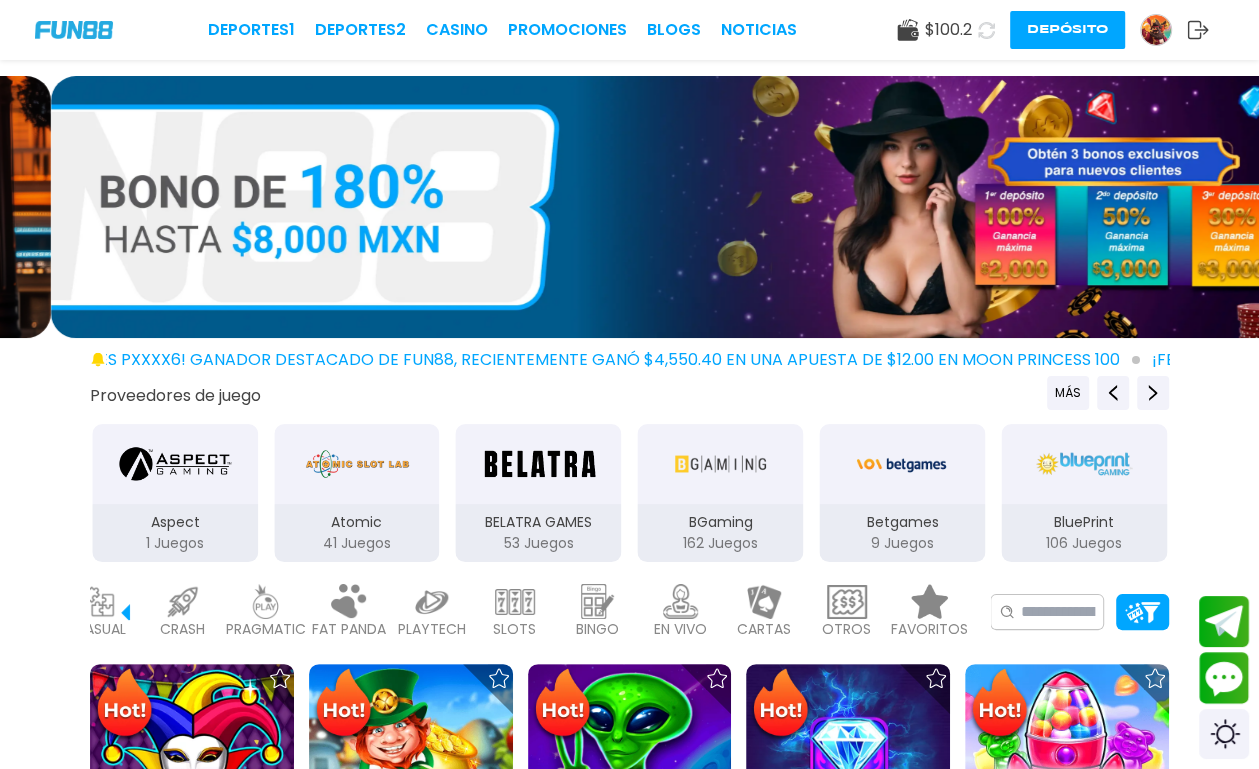 click at bounding box center (930, 601) 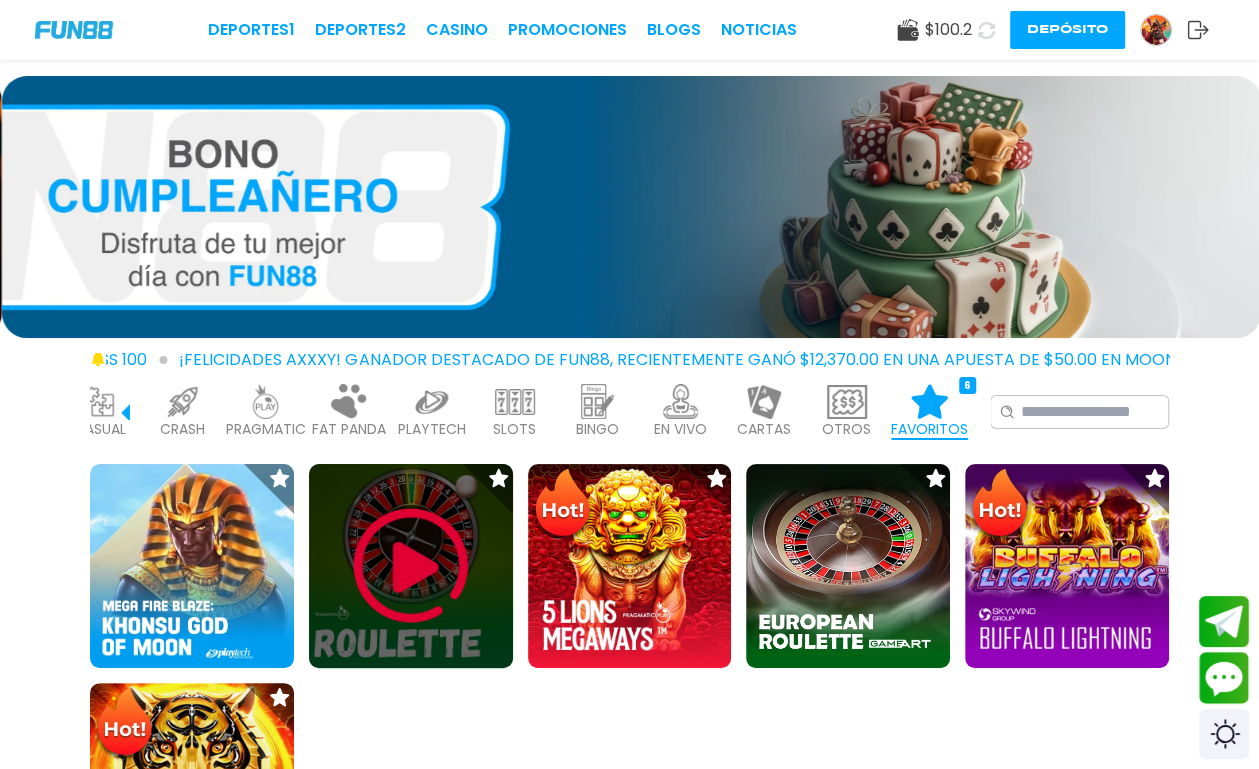 click at bounding box center [411, 566] 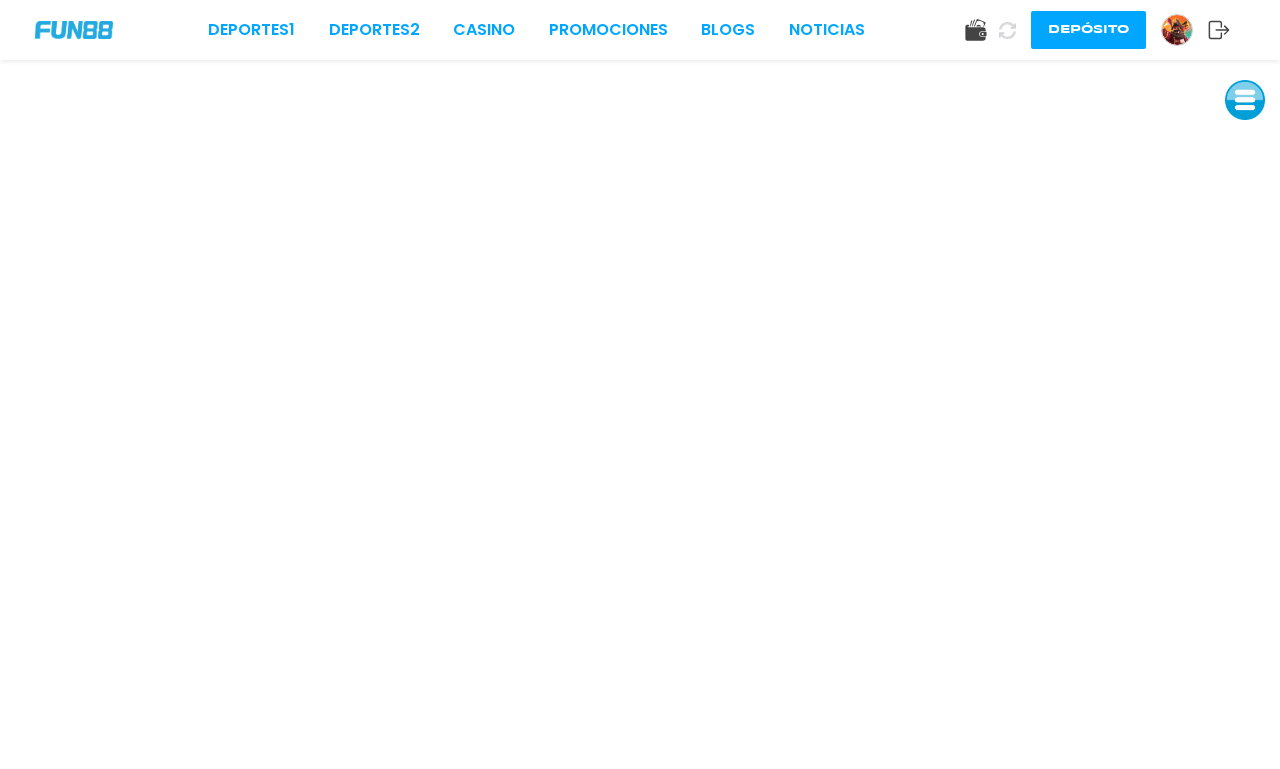 click at bounding box center (1177, 30) 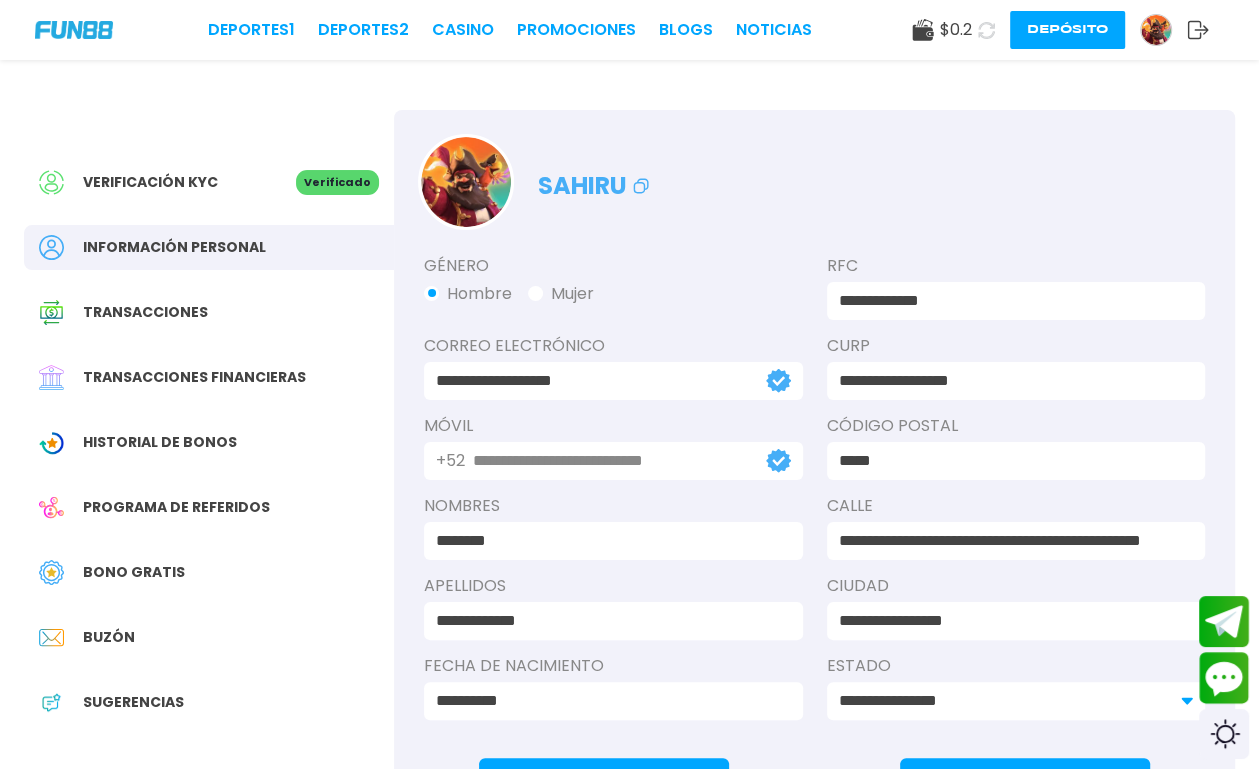 click on "Bono Gratis" at bounding box center (134, 572) 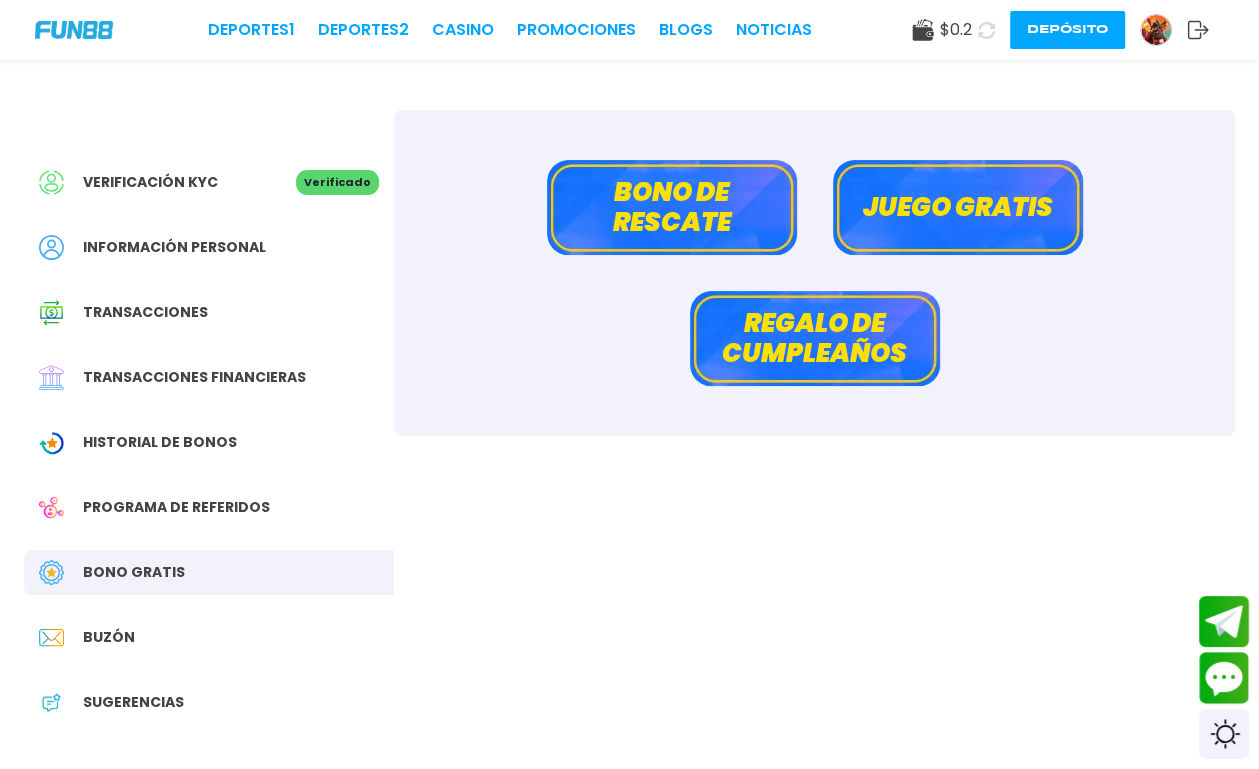 click on "Bono de rescate" at bounding box center [672, 207] 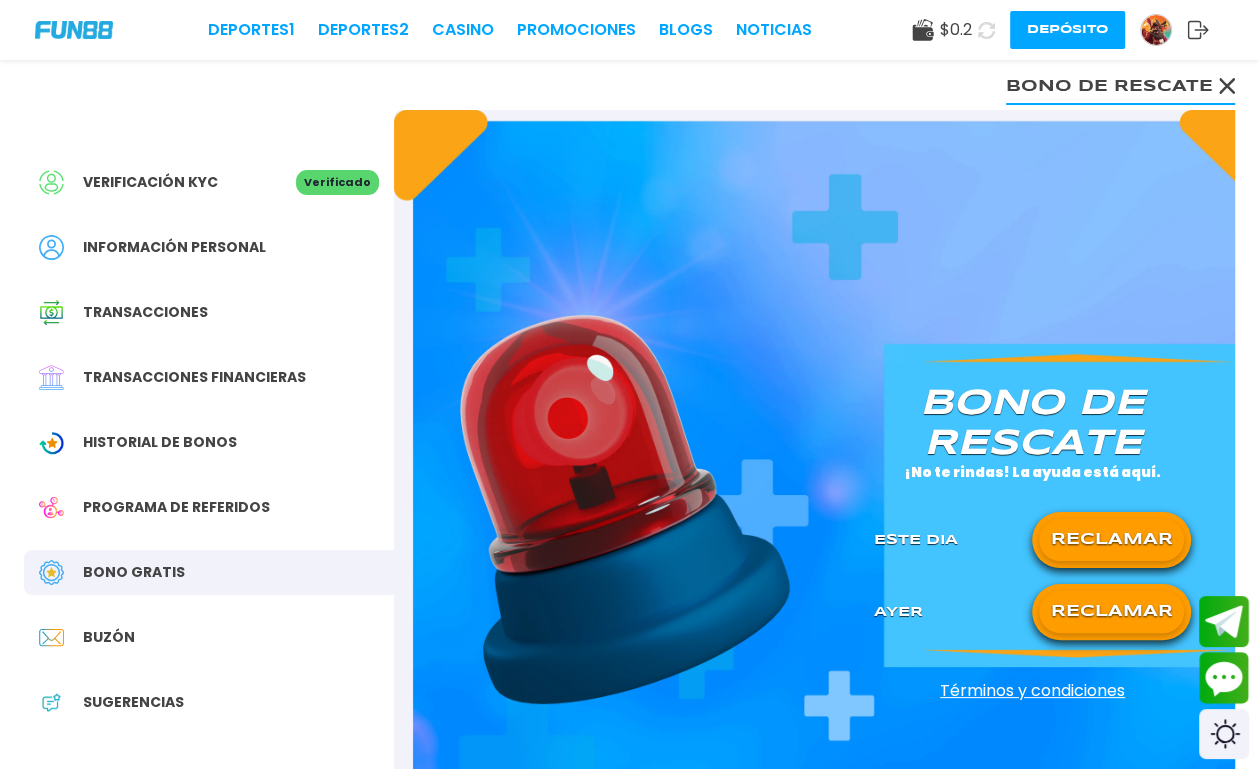 click on "RECLAMAR" at bounding box center [1111, 540] 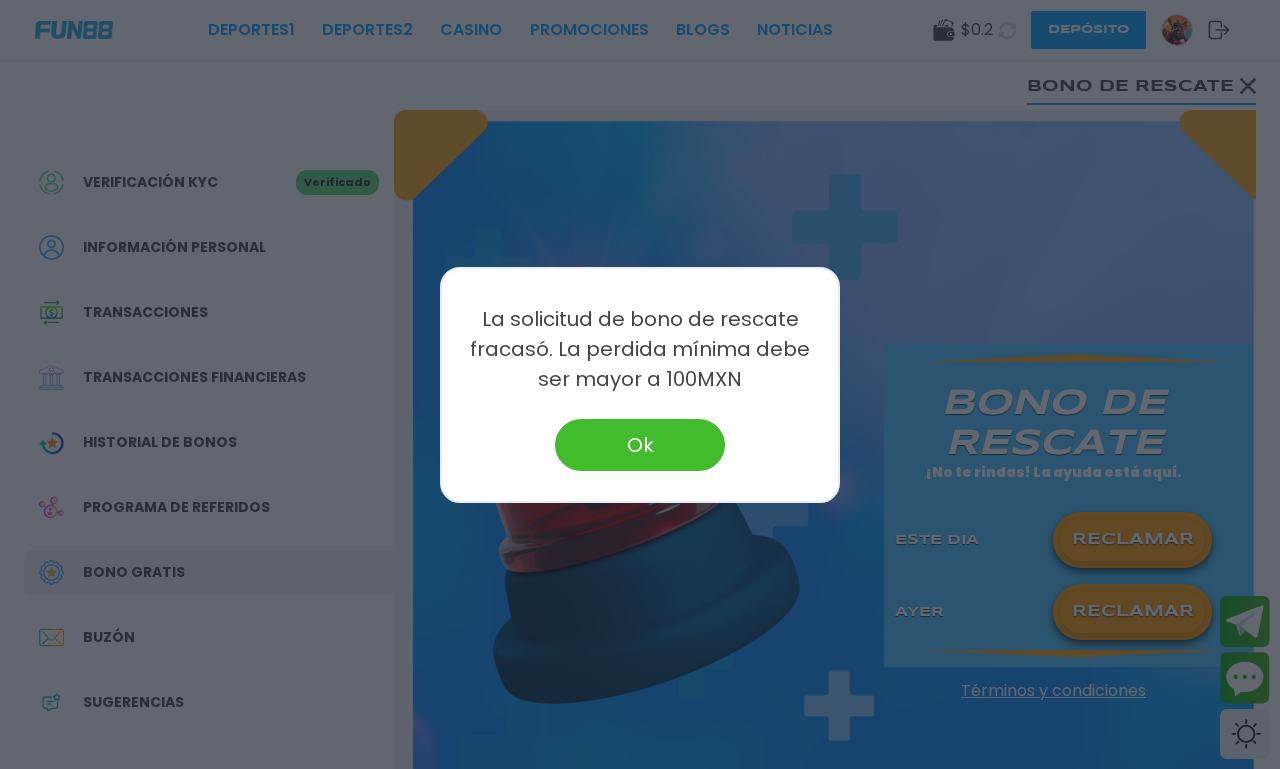 click on "Ok" at bounding box center [640, 445] 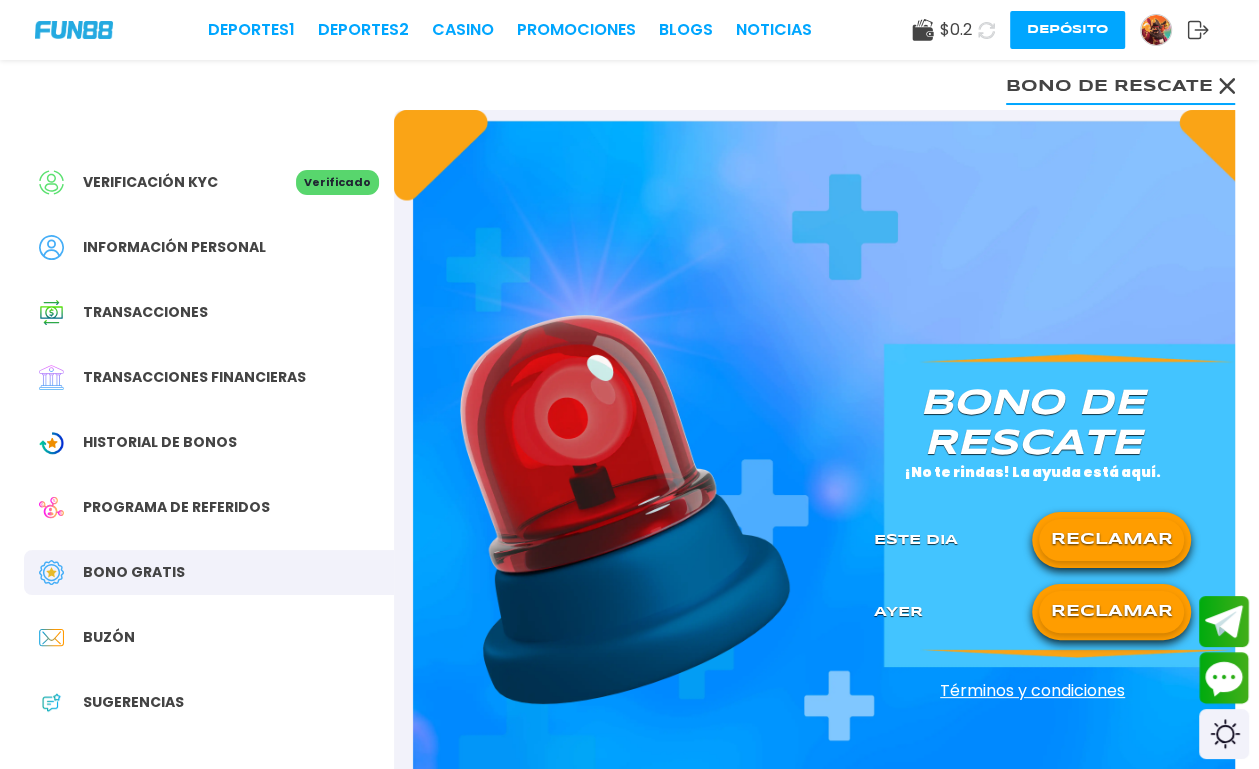 click on "RECLAMAR" at bounding box center [1111, 612] 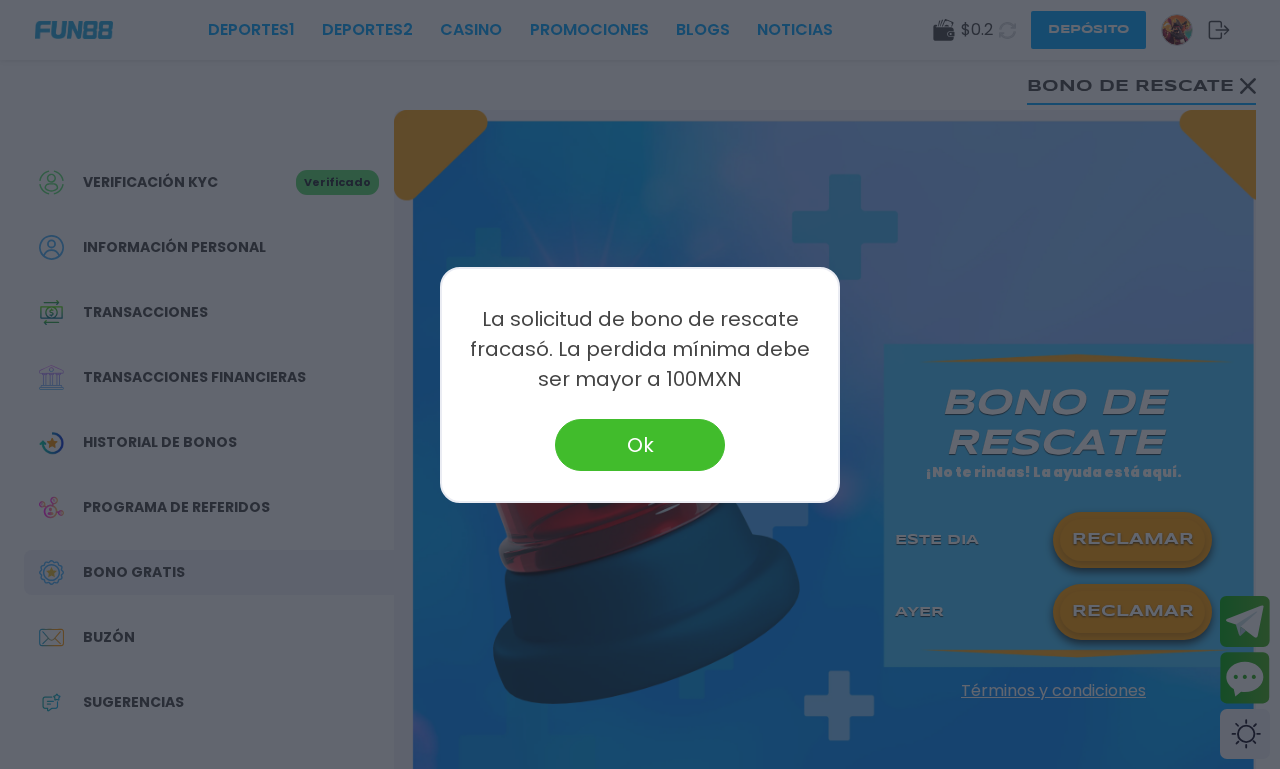 click on "Ok" at bounding box center [640, 445] 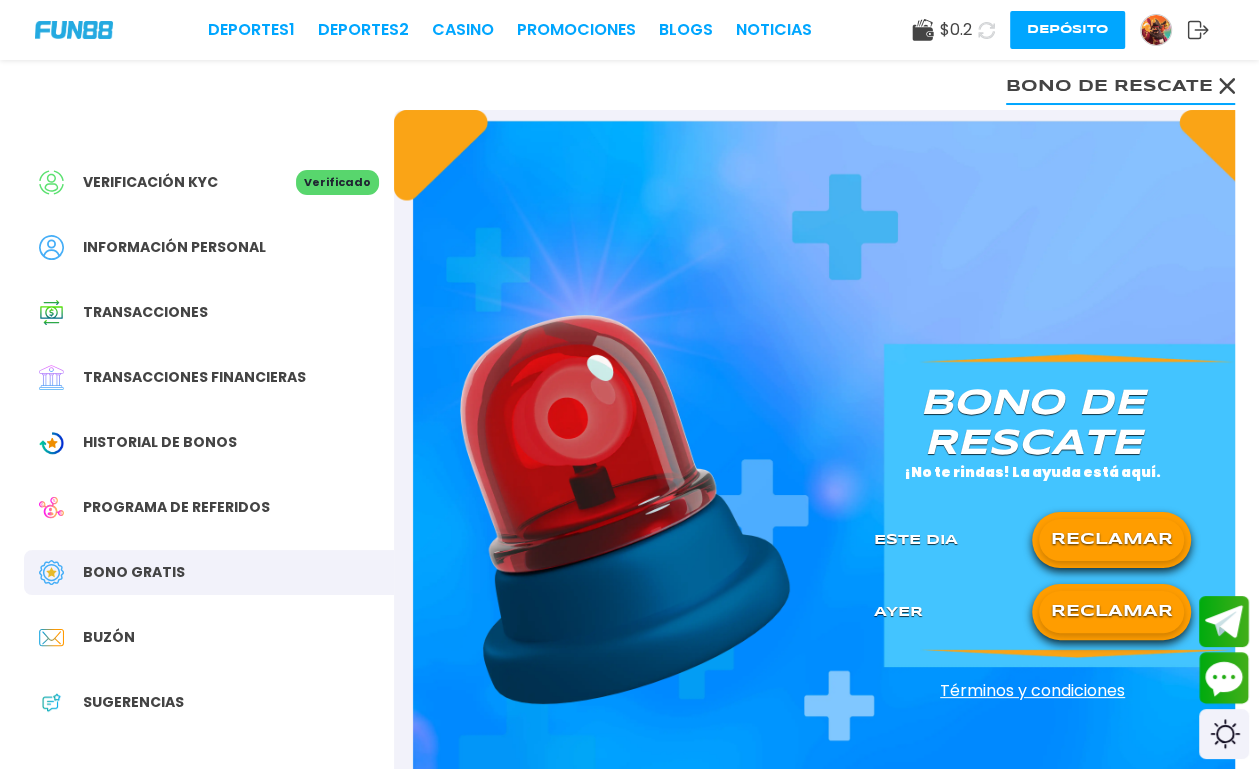 click on "Historial de Bonos" at bounding box center (160, 442) 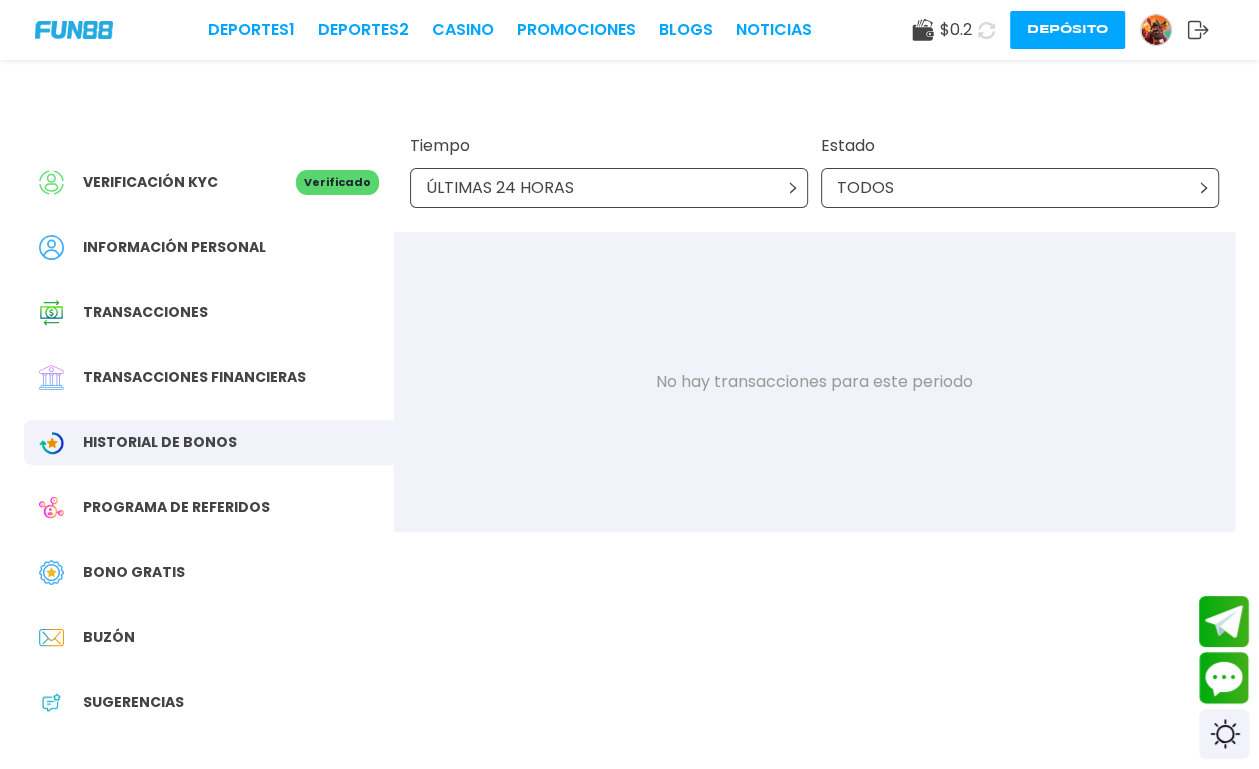 click on "Historial de Bonos" at bounding box center (160, 442) 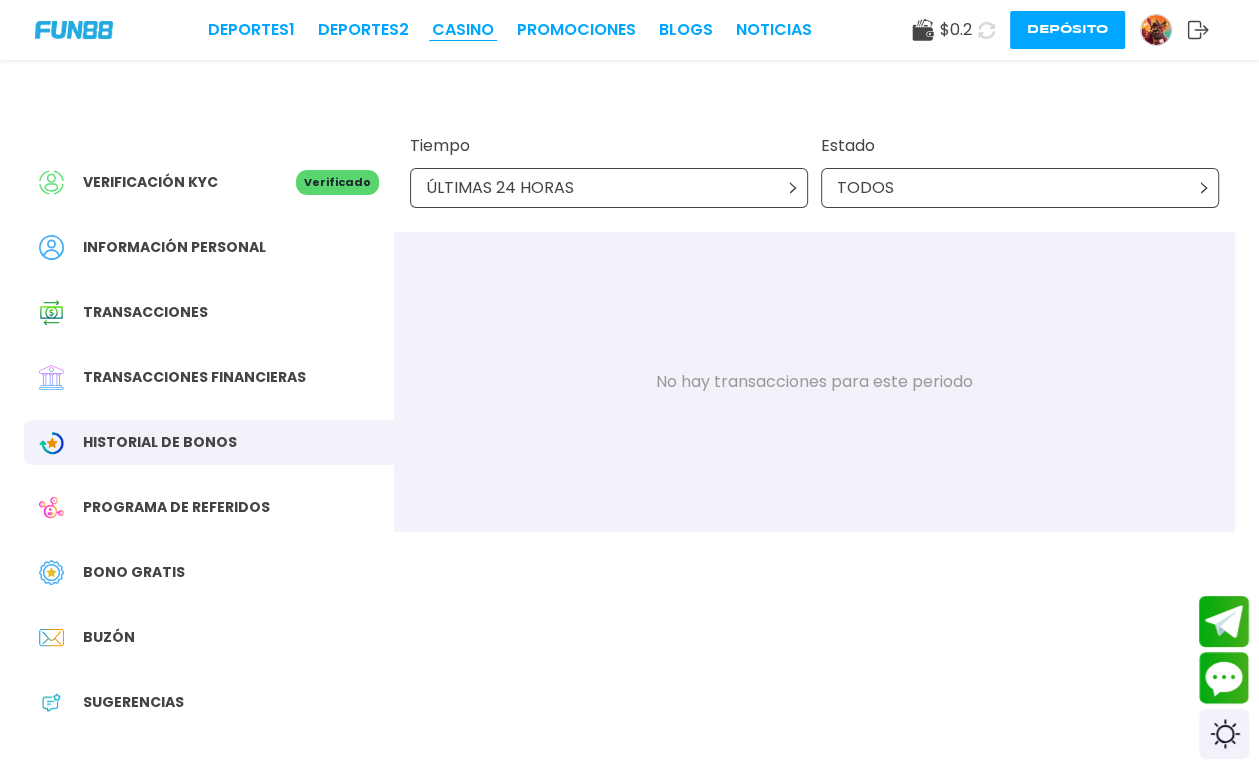 click on "CASINO" at bounding box center [463, 30] 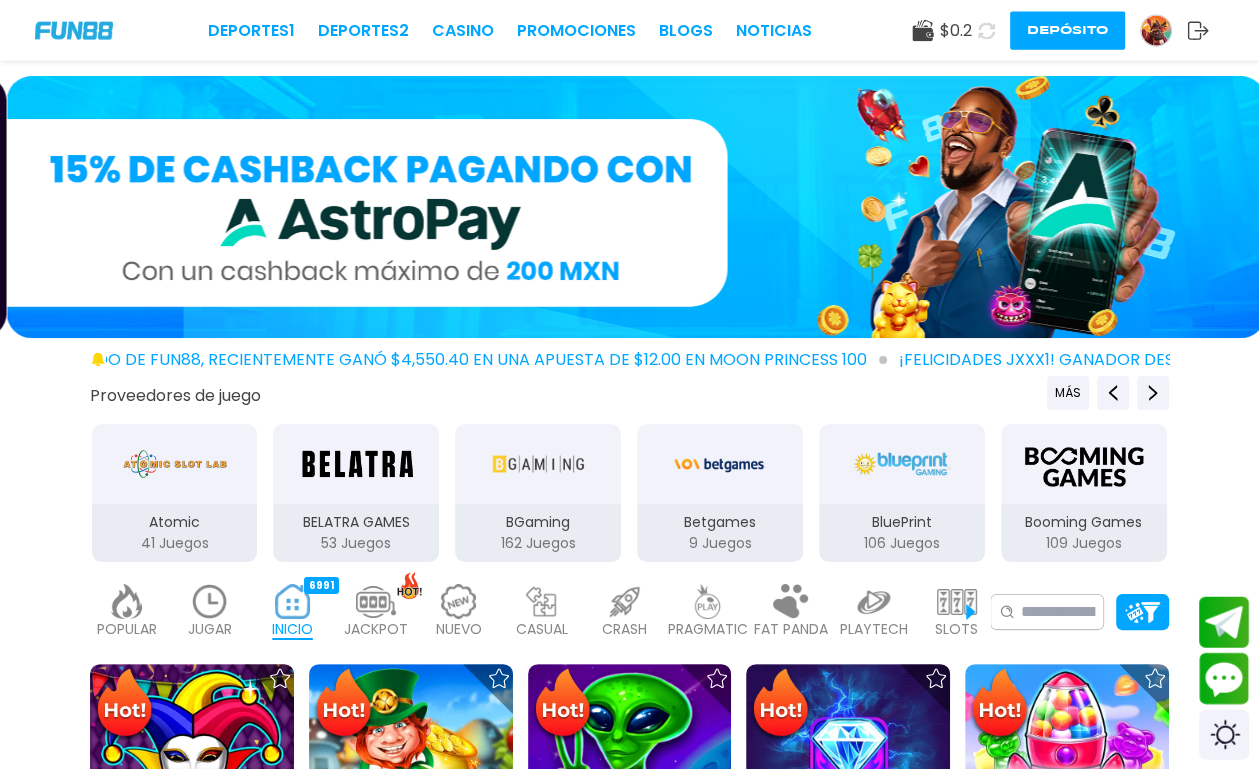 scroll, scrollTop: 0, scrollLeft: 0, axis: both 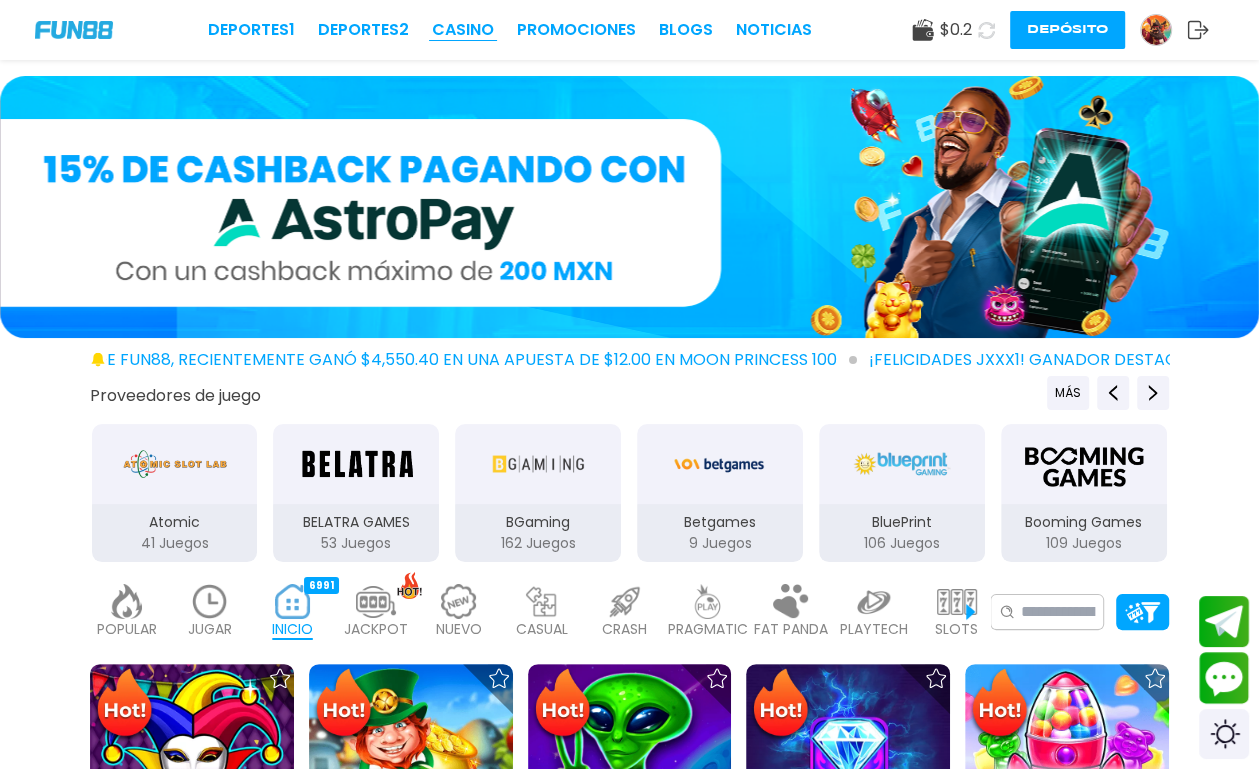 click on "CASINO" at bounding box center (463, 30) 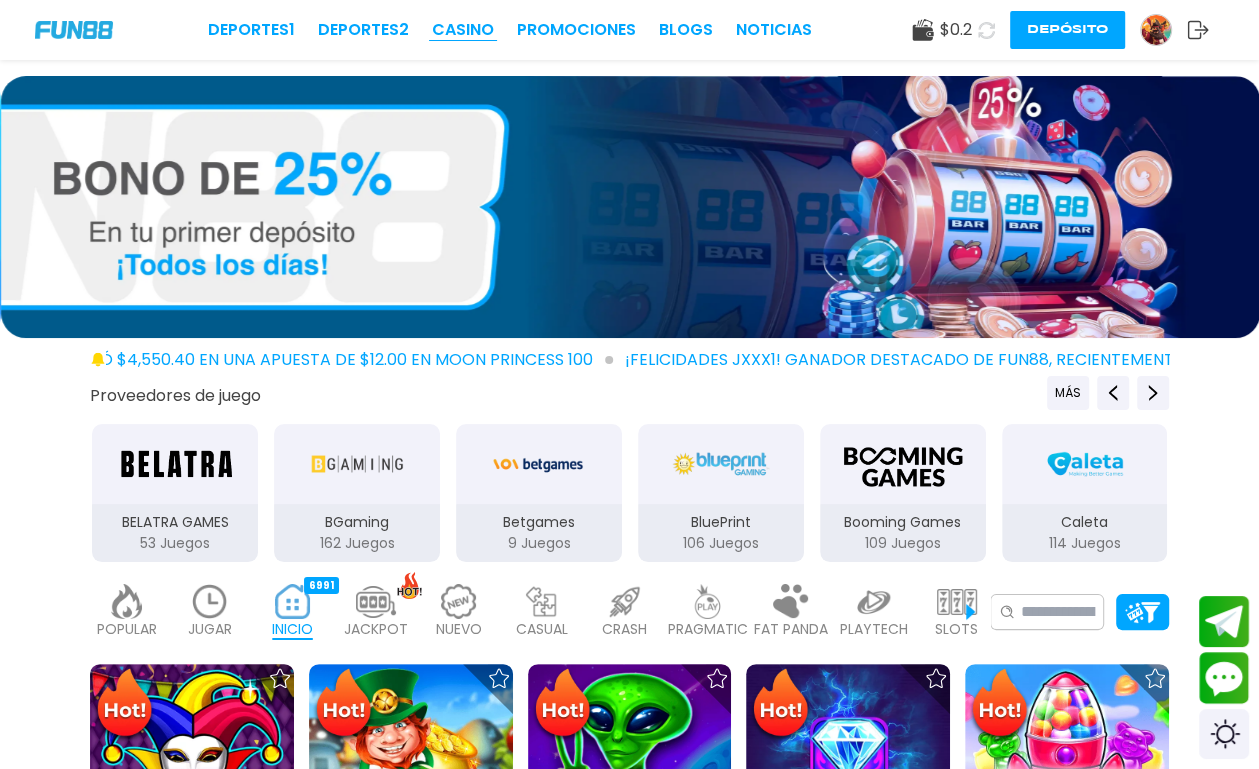 click on "CASINO" at bounding box center [463, 30] 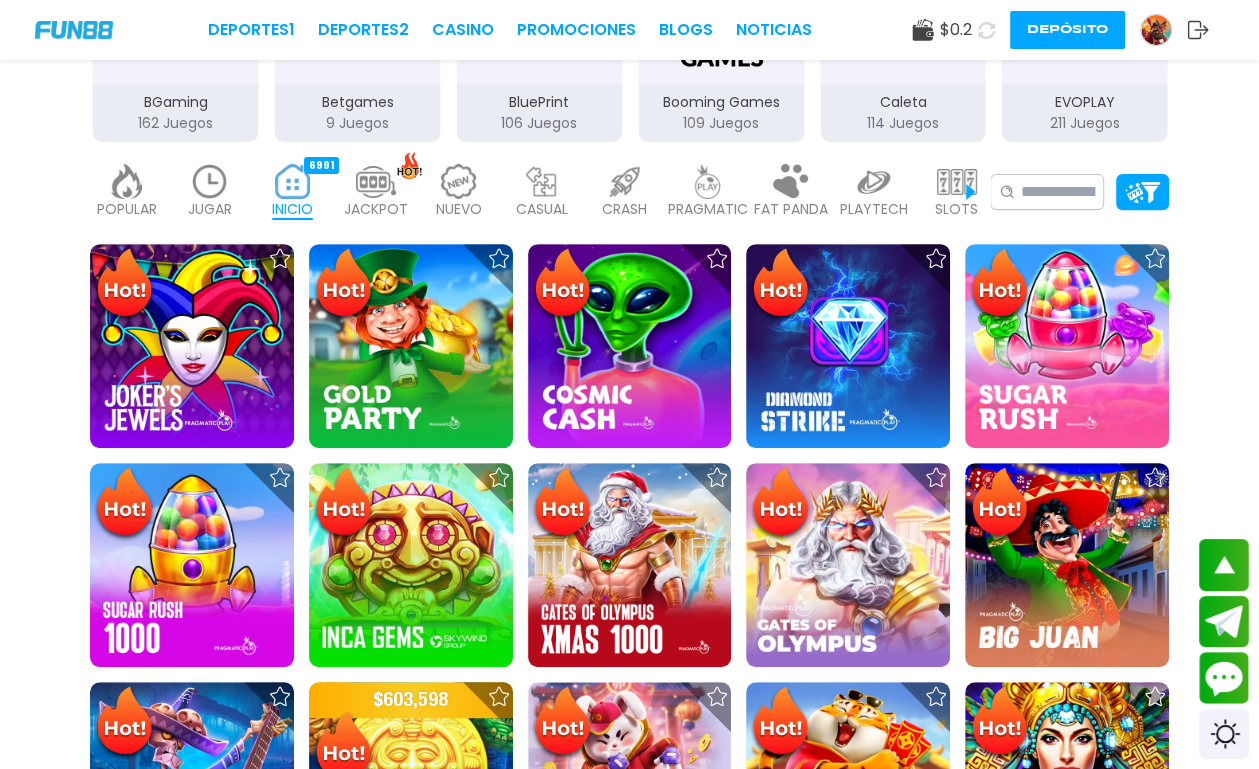 scroll, scrollTop: 105, scrollLeft: 0, axis: vertical 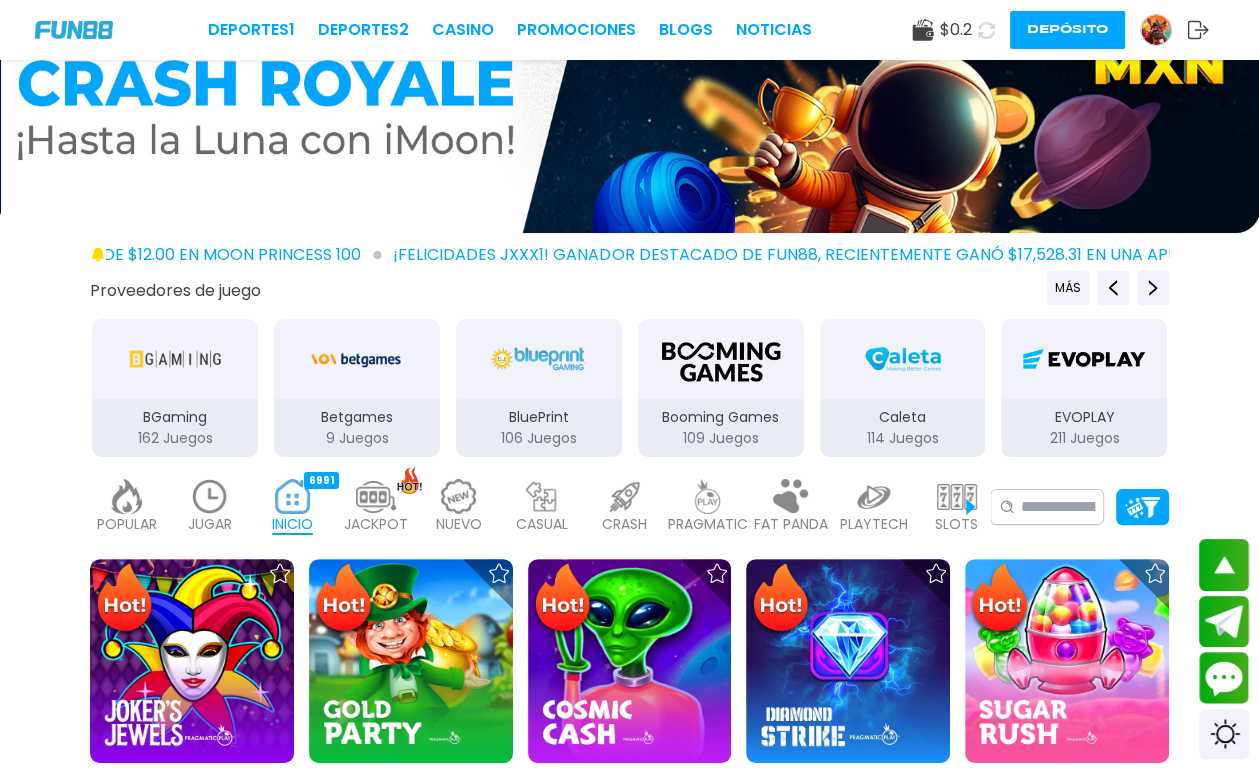 click 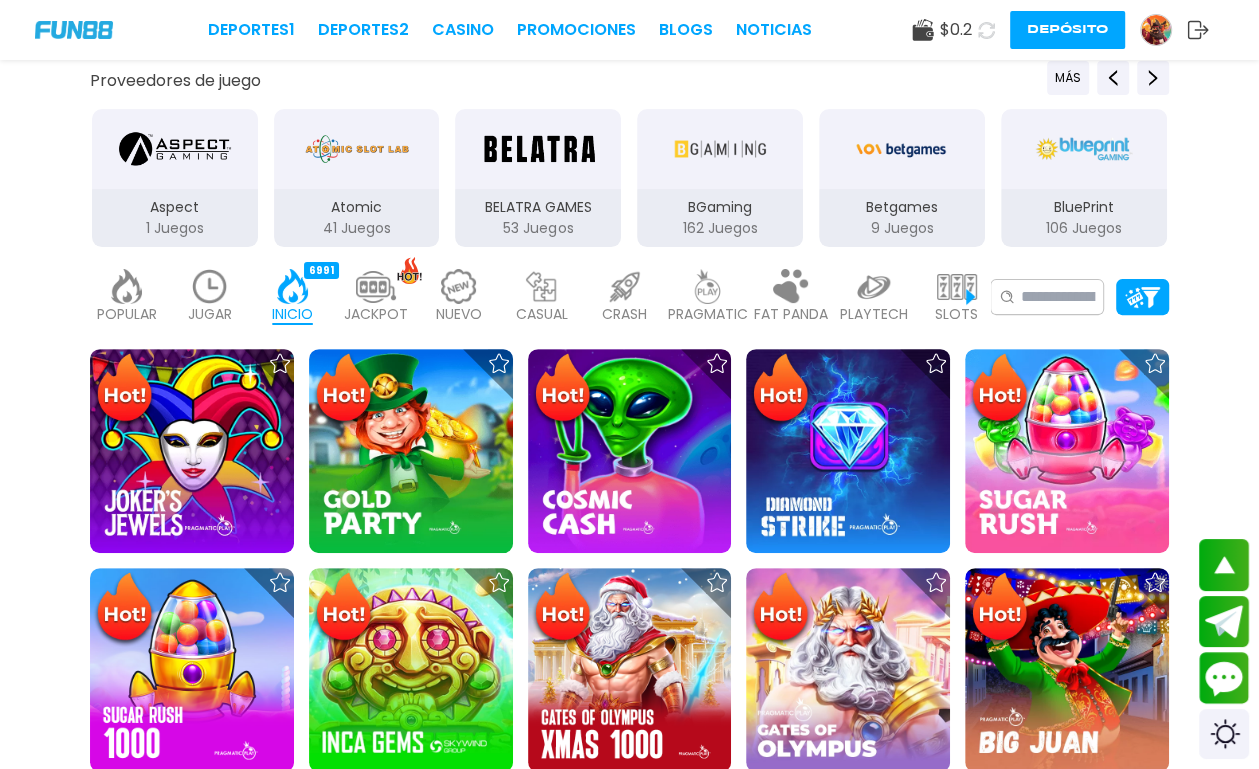 scroll, scrollTop: 0, scrollLeft: 0, axis: both 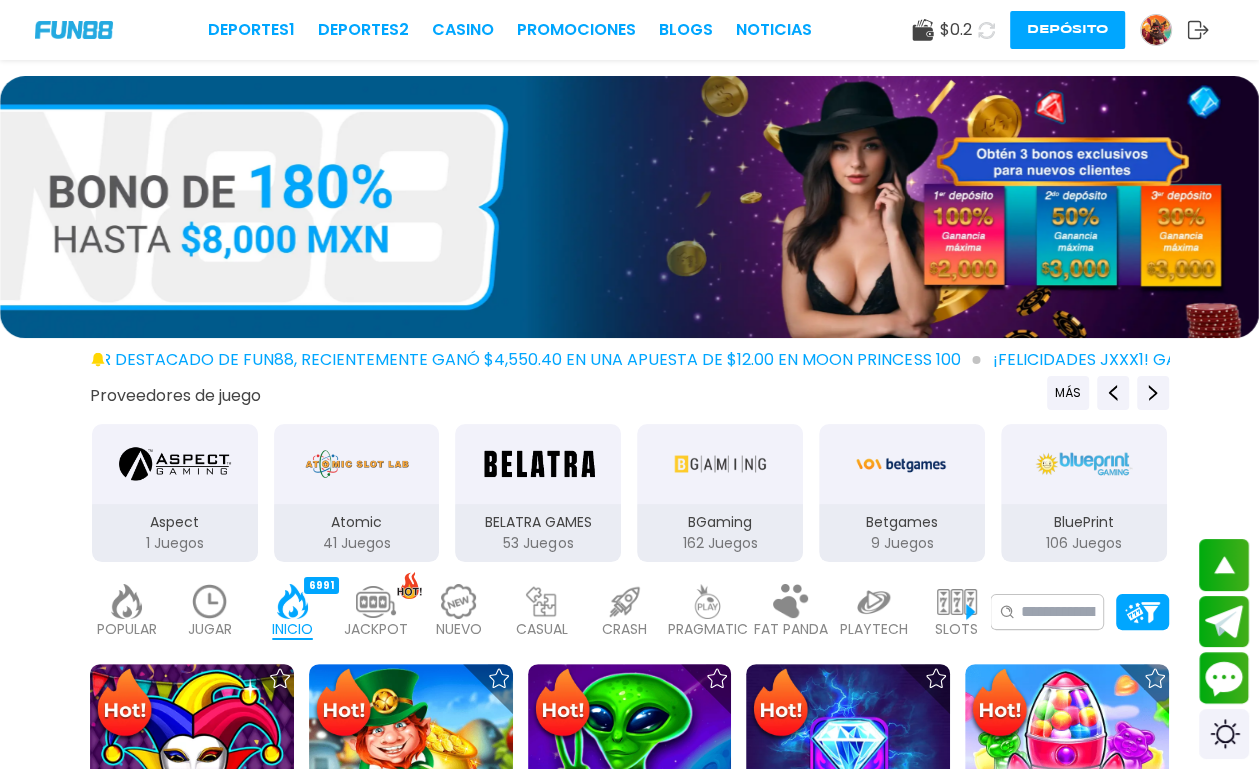 click 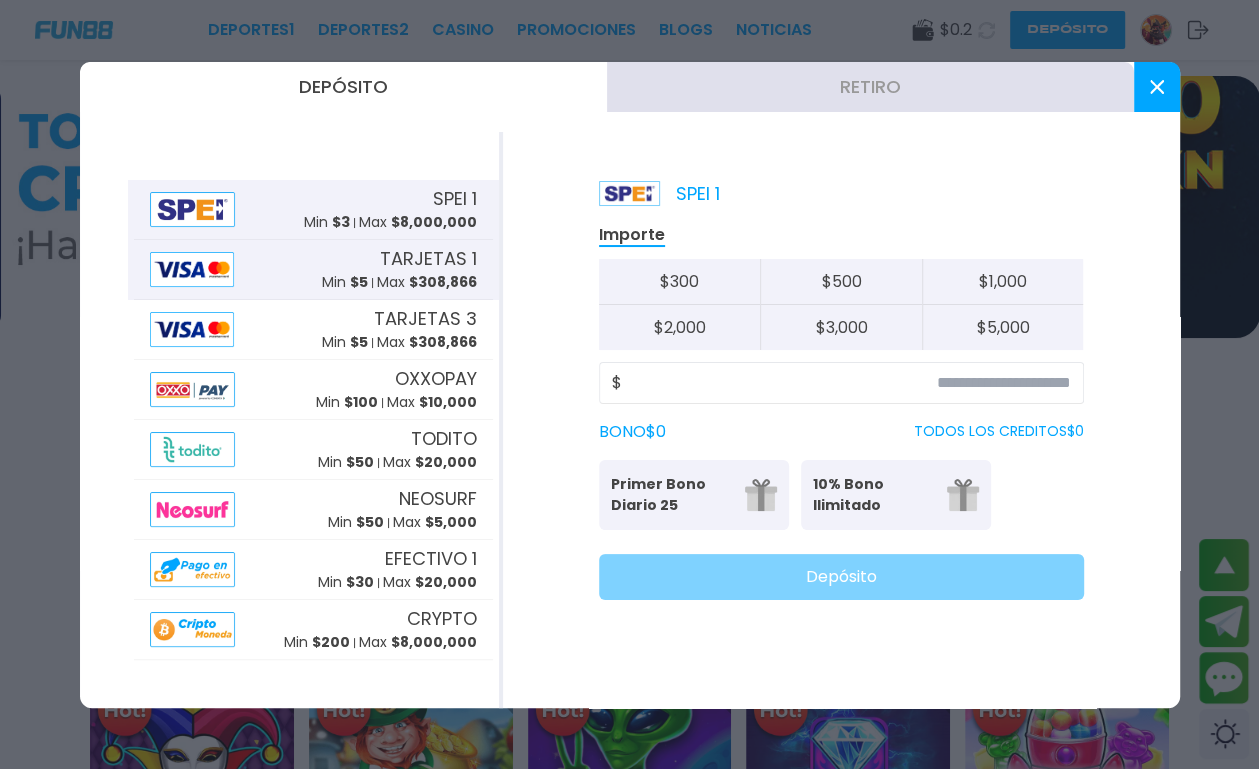 click on "TARJETAS 1 Min   $ 5 Max   $ 308,866" at bounding box center (313, 270) 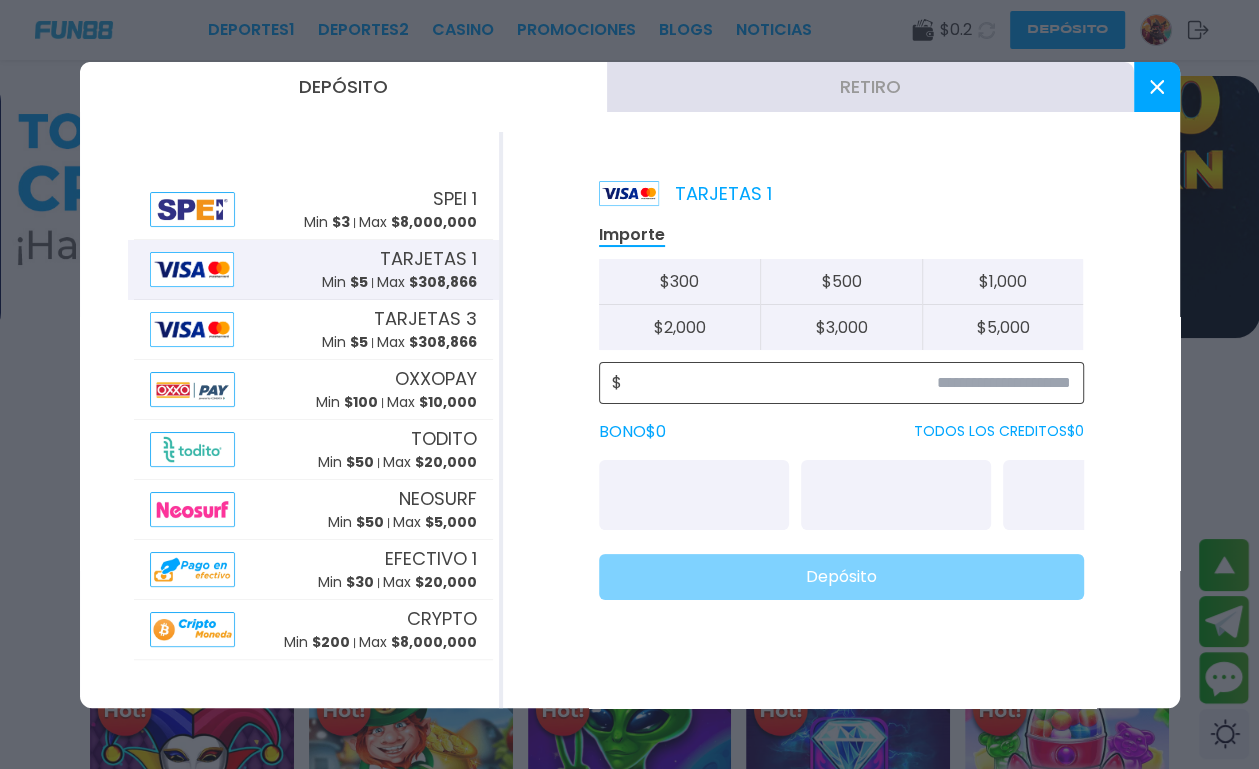 click at bounding box center [846, 383] 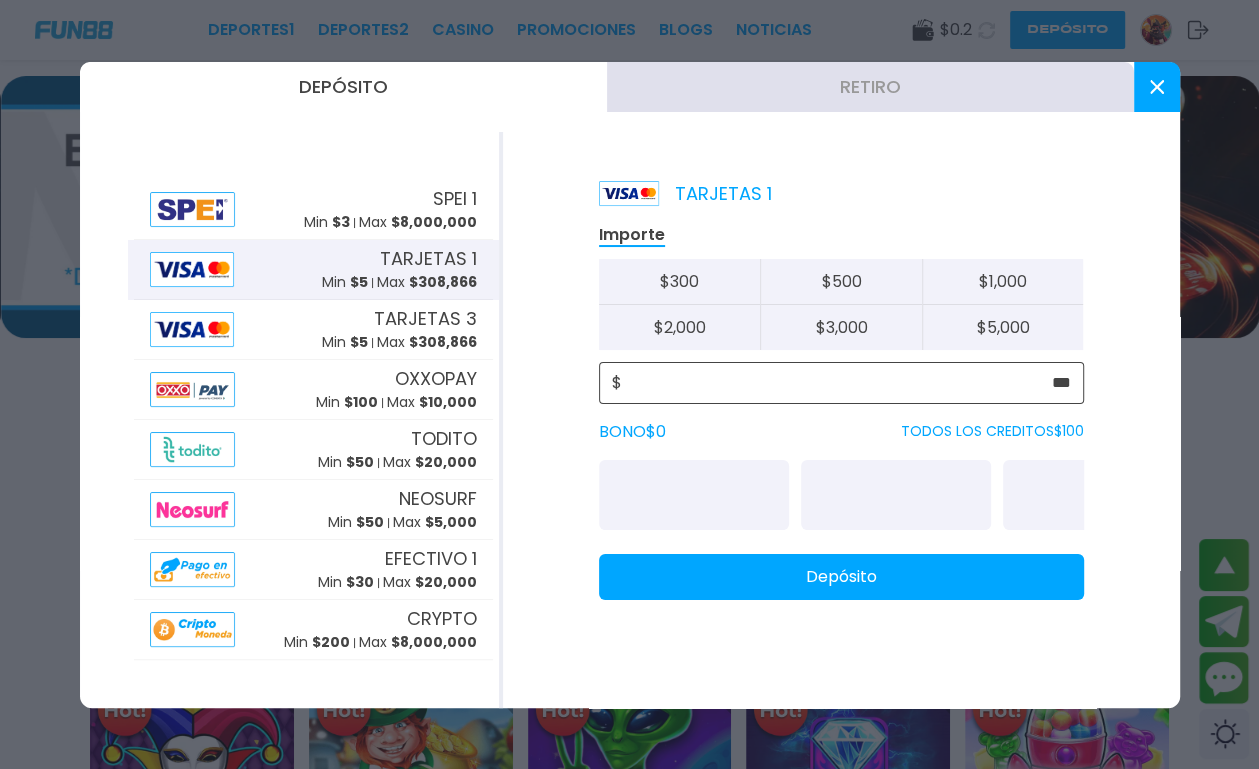 type on "***" 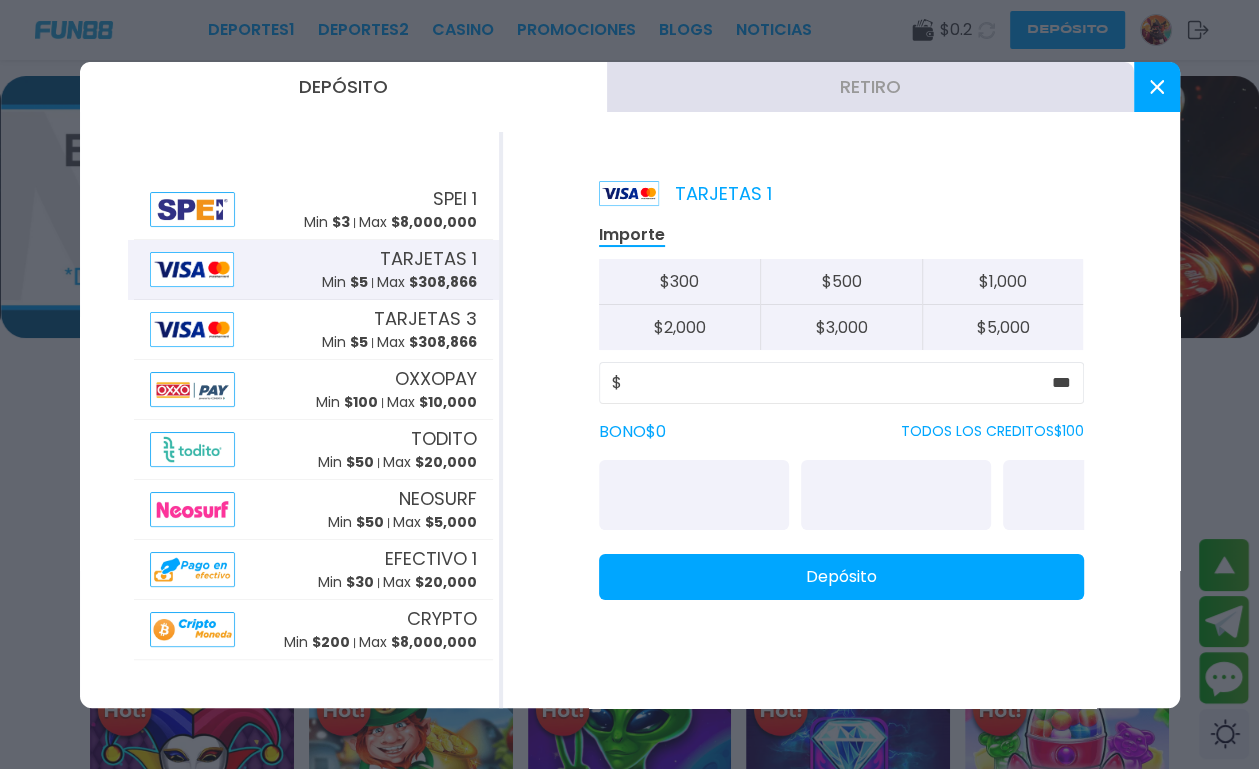 click on "Depósito" at bounding box center (841, 577) 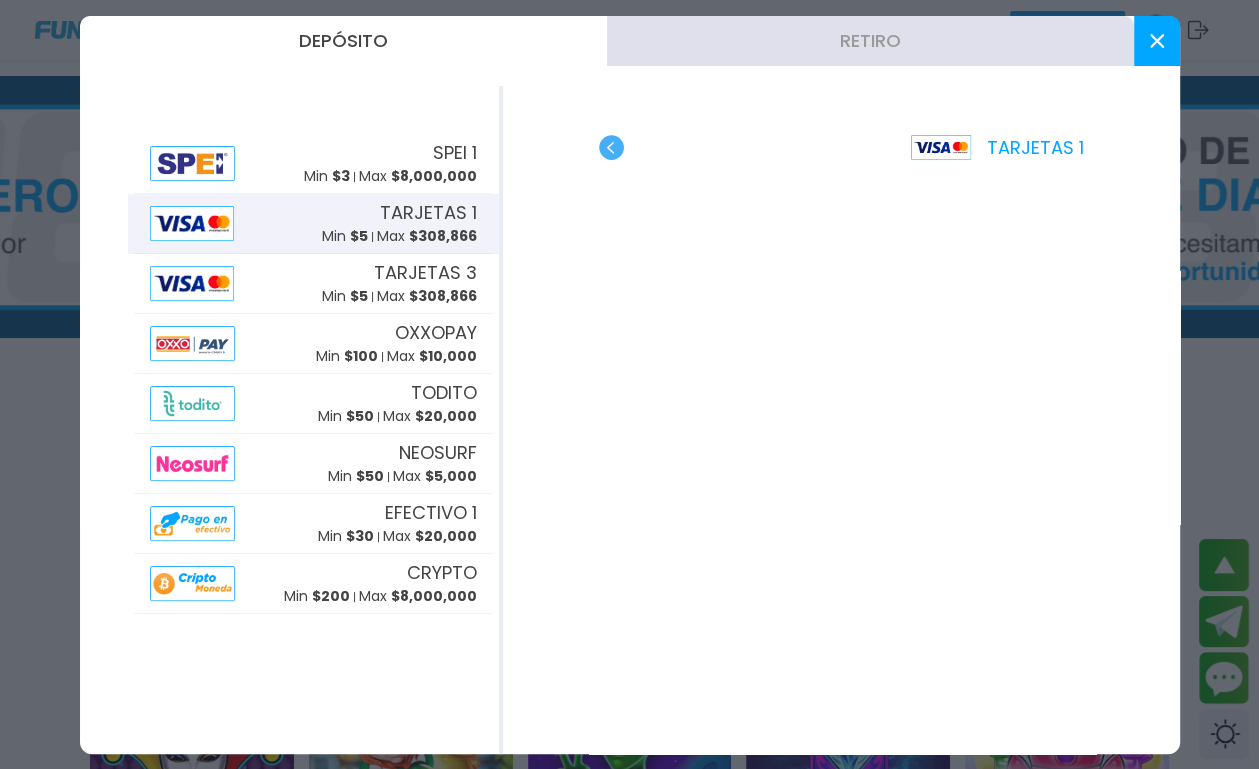 click 